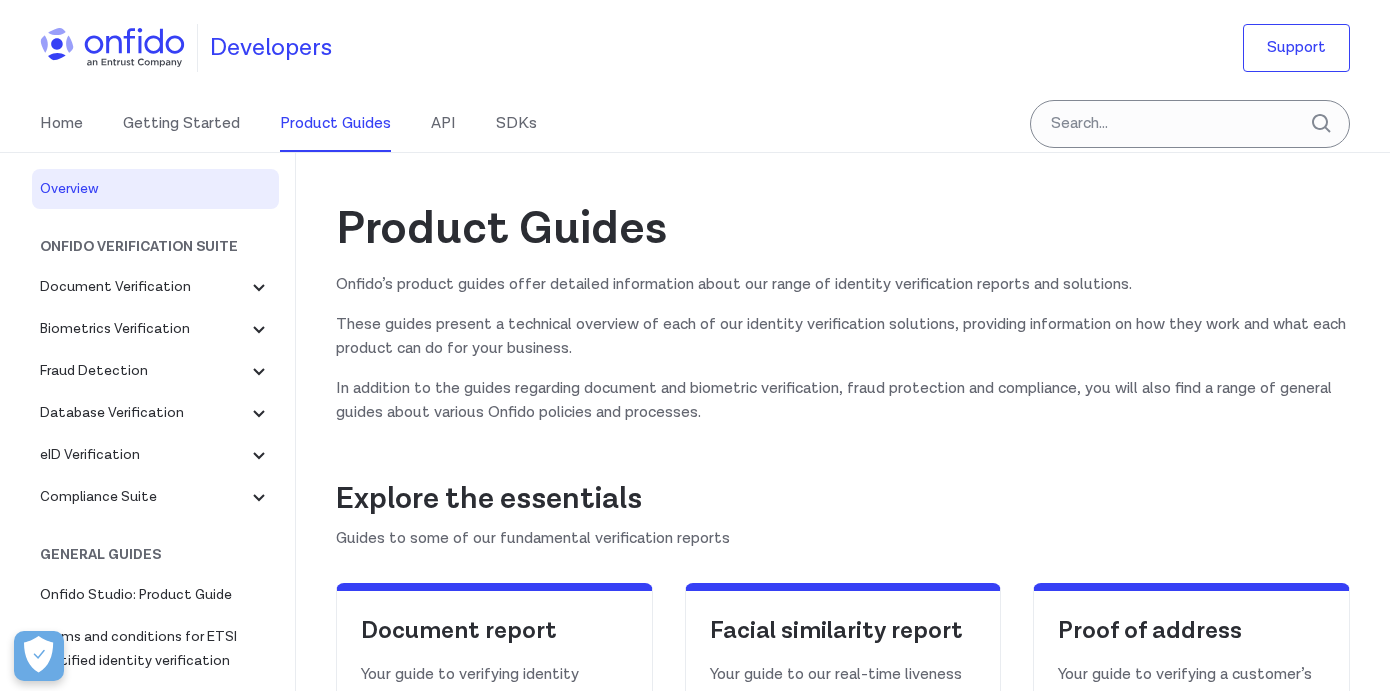 scroll, scrollTop: 0, scrollLeft: 0, axis: both 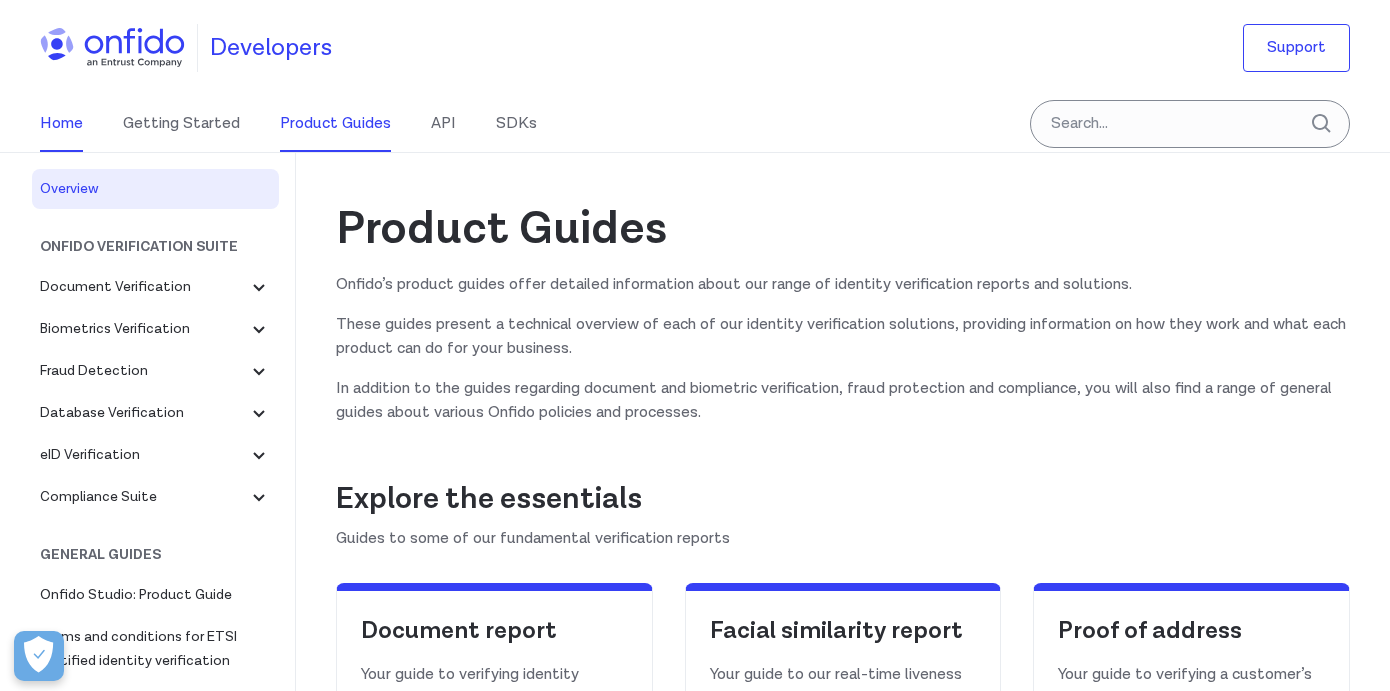 click on "Home" at bounding box center (61, 124) 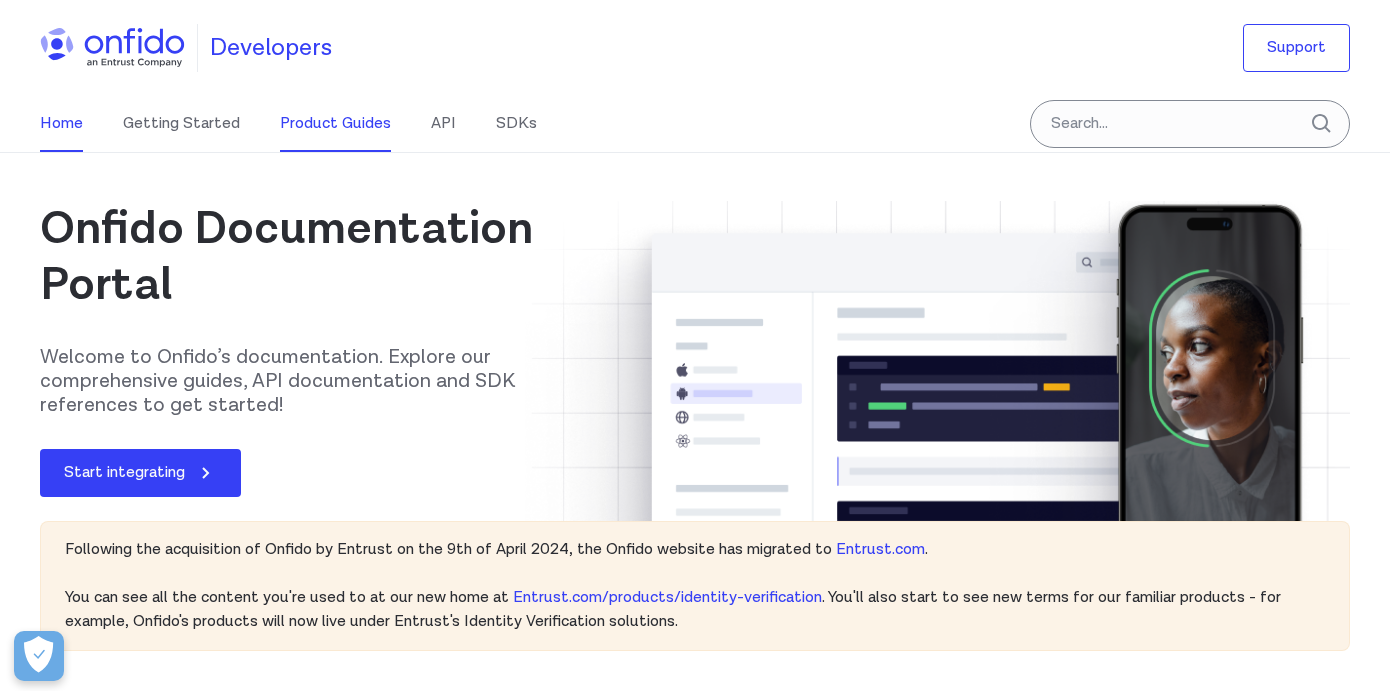 click on "Product Guides" at bounding box center [335, 124] 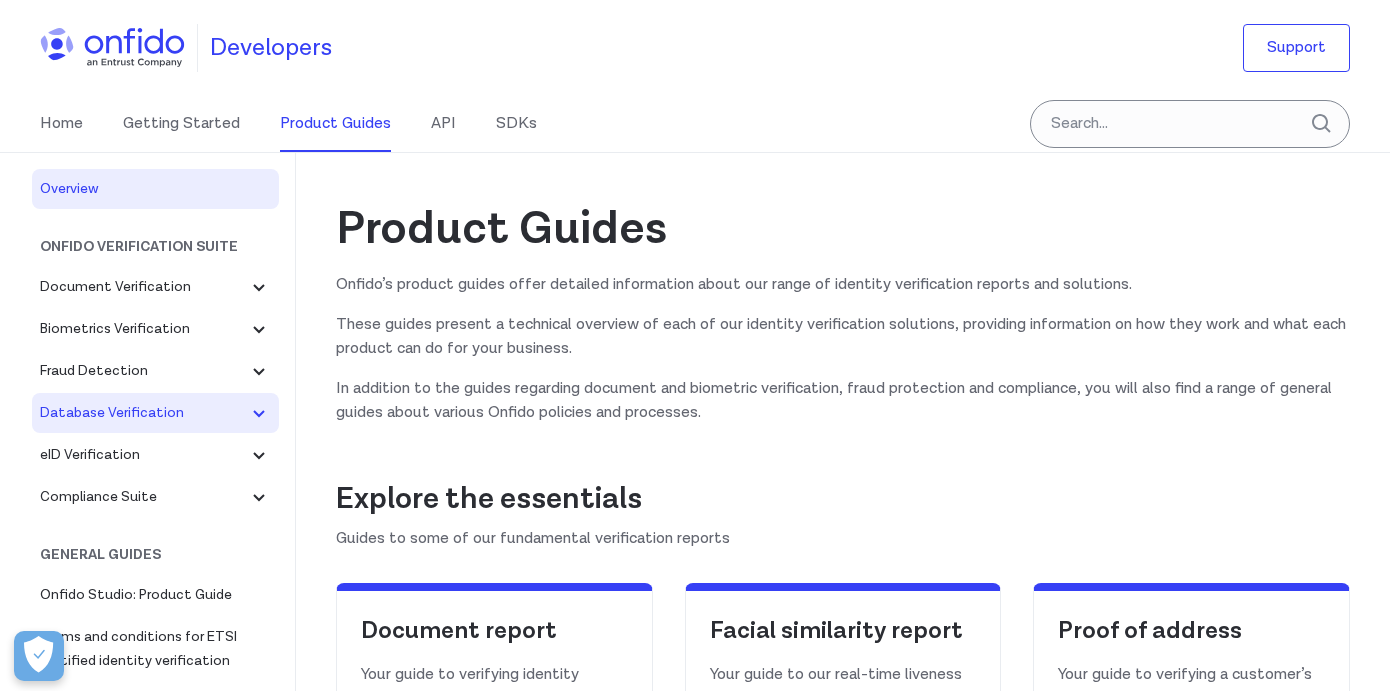 scroll, scrollTop: 0, scrollLeft: 0, axis: both 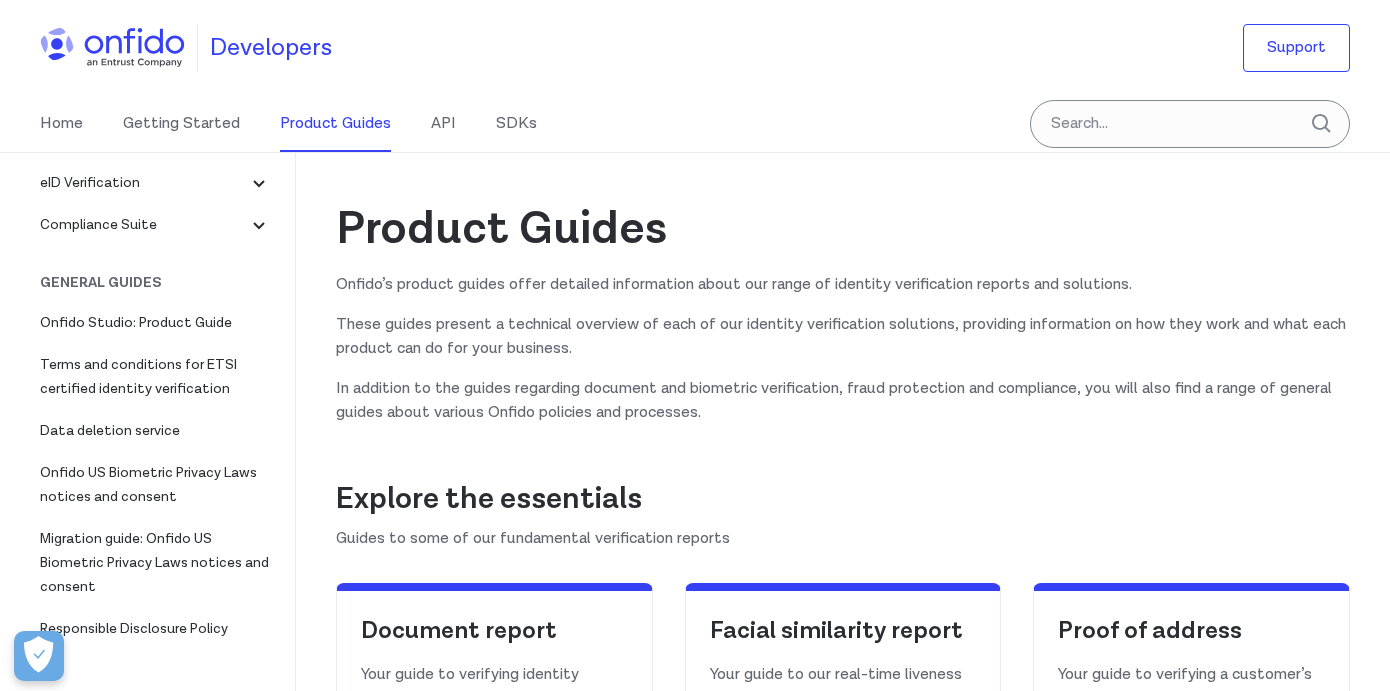 click on "Compliance Suite" at bounding box center [155, 225] 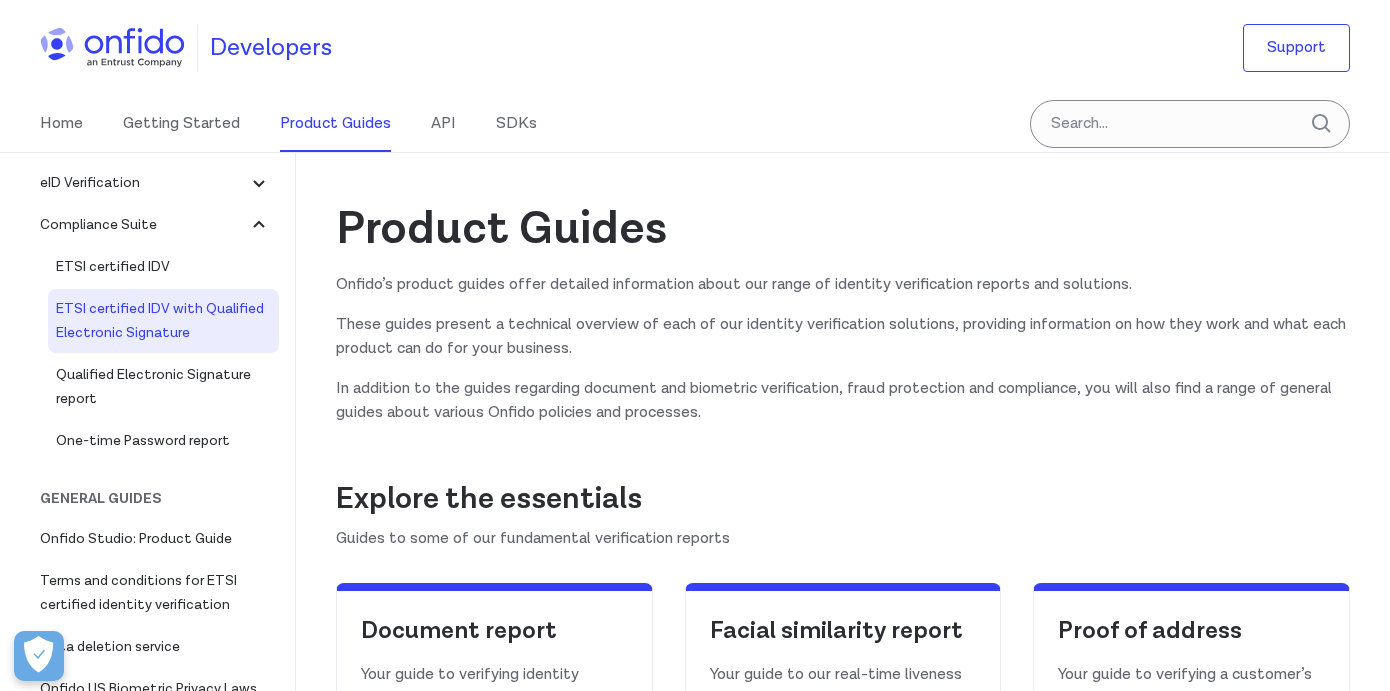 click on "ETSI certified IDV with Qualified Electronic Signature" at bounding box center [163, 321] 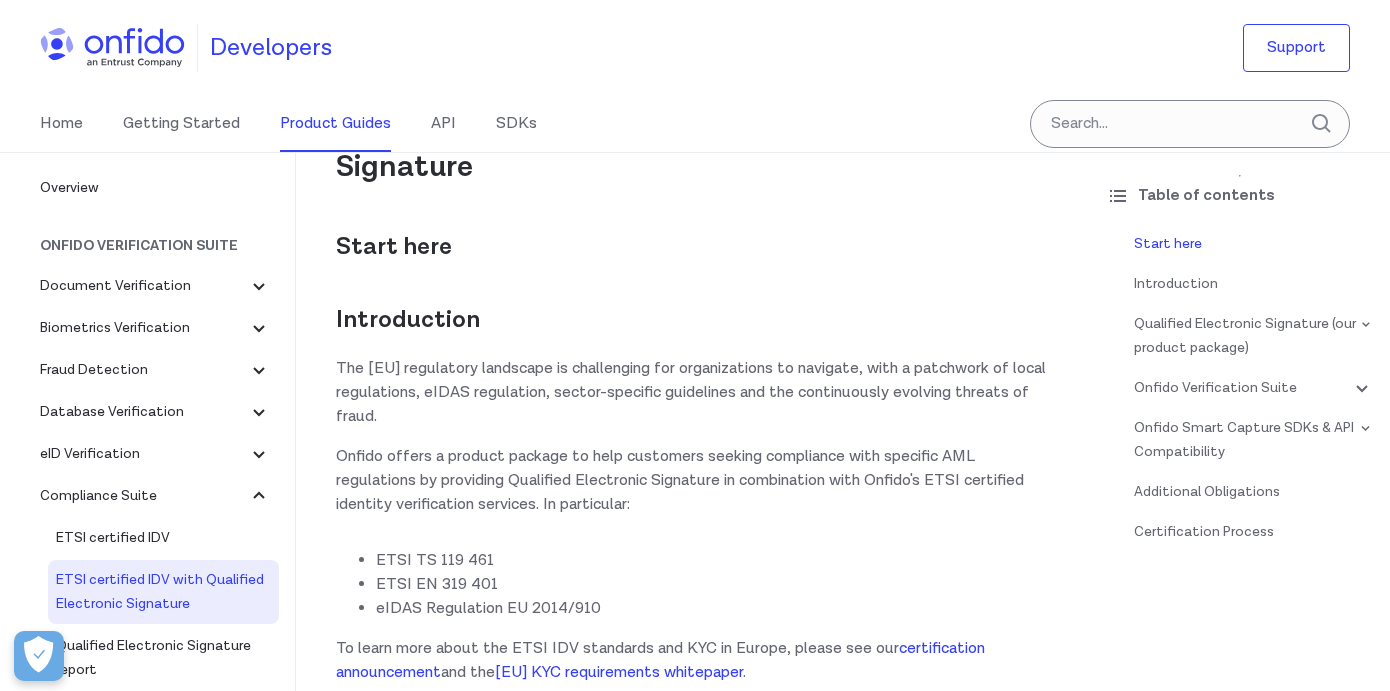 scroll, scrollTop: 91, scrollLeft: 0, axis: vertical 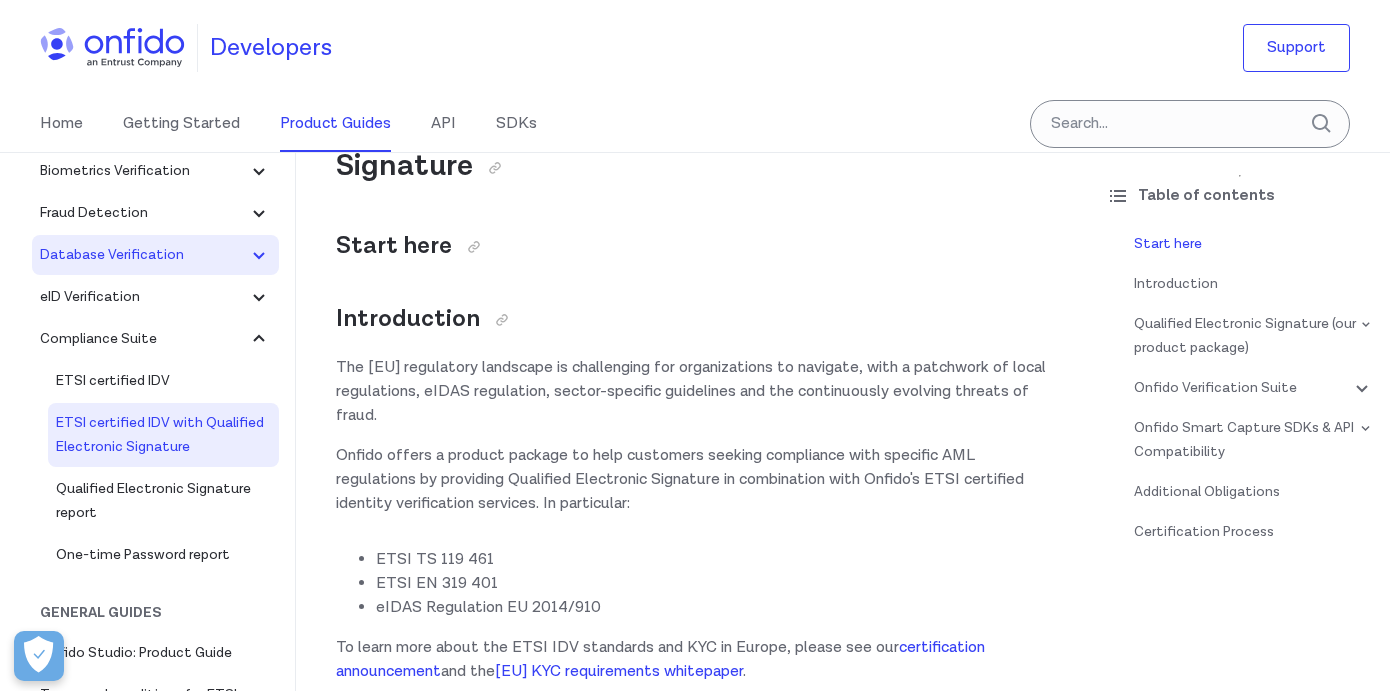 click on "Database Verification" at bounding box center (143, 255) 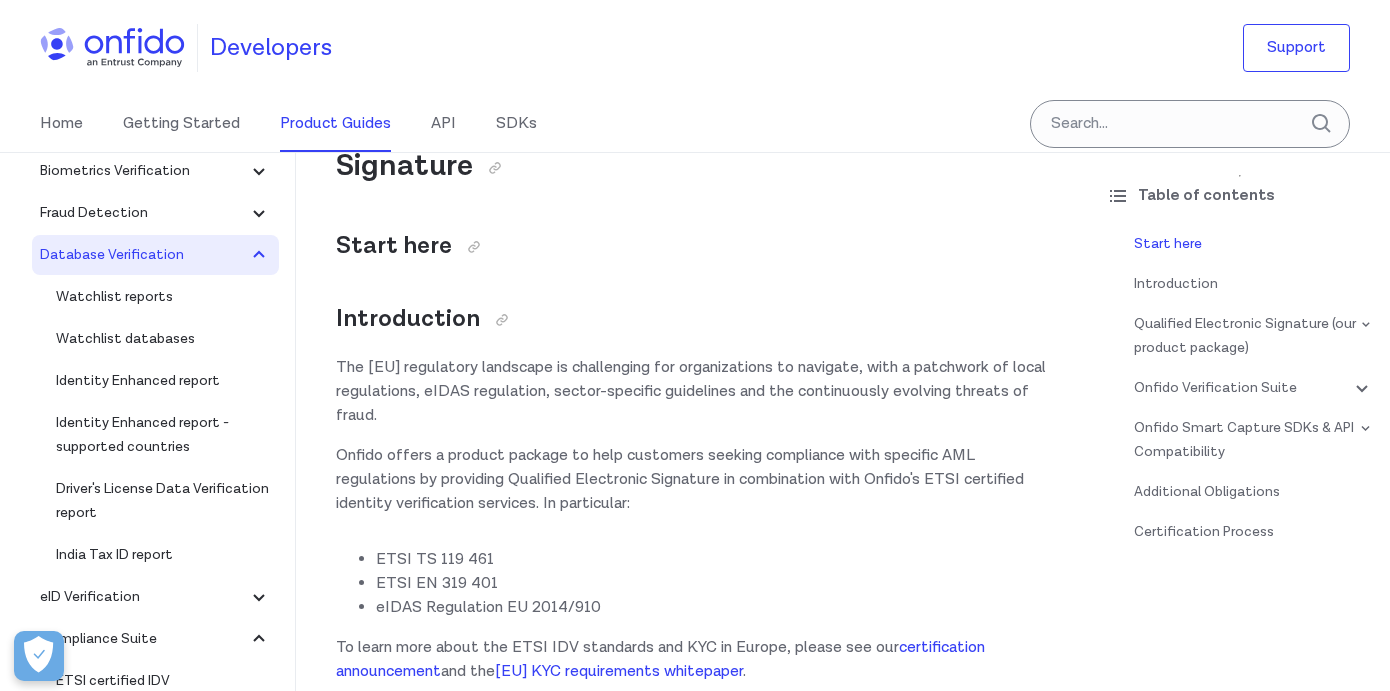 click on "Database Verification" at bounding box center [143, 255] 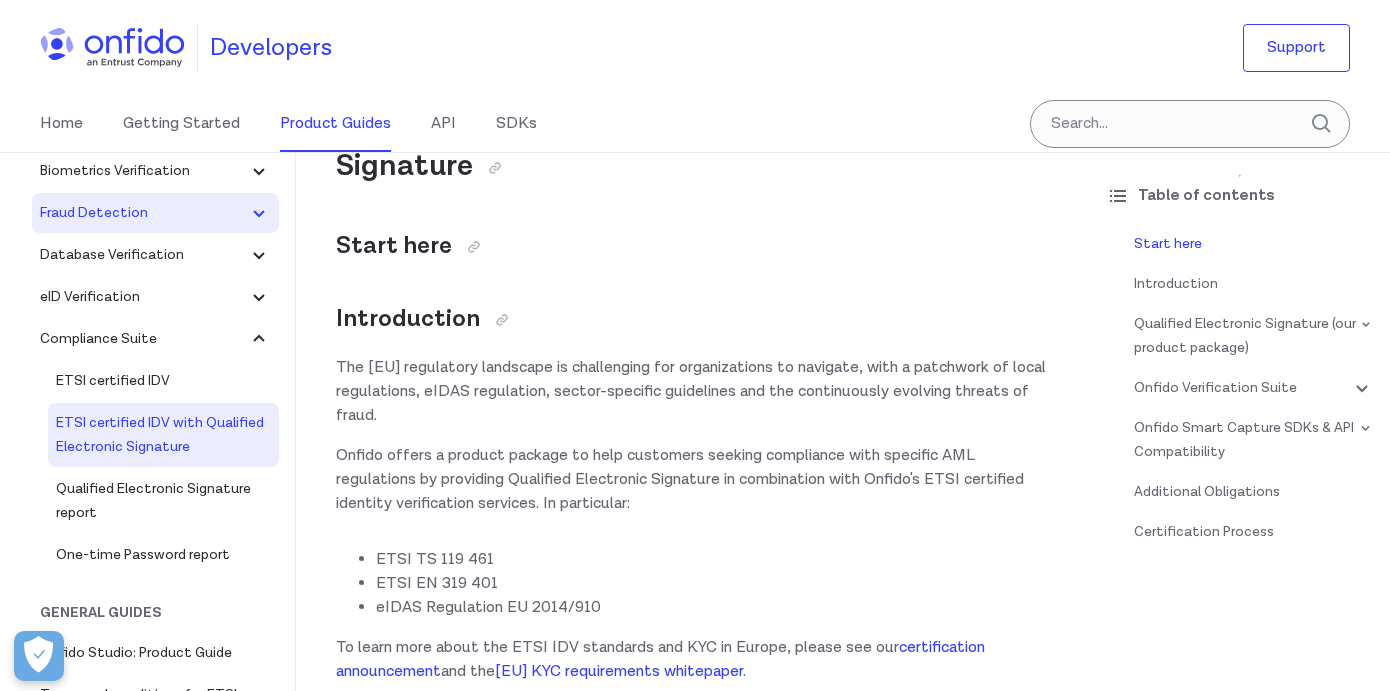 click on "Fraud Detection" at bounding box center (155, 213) 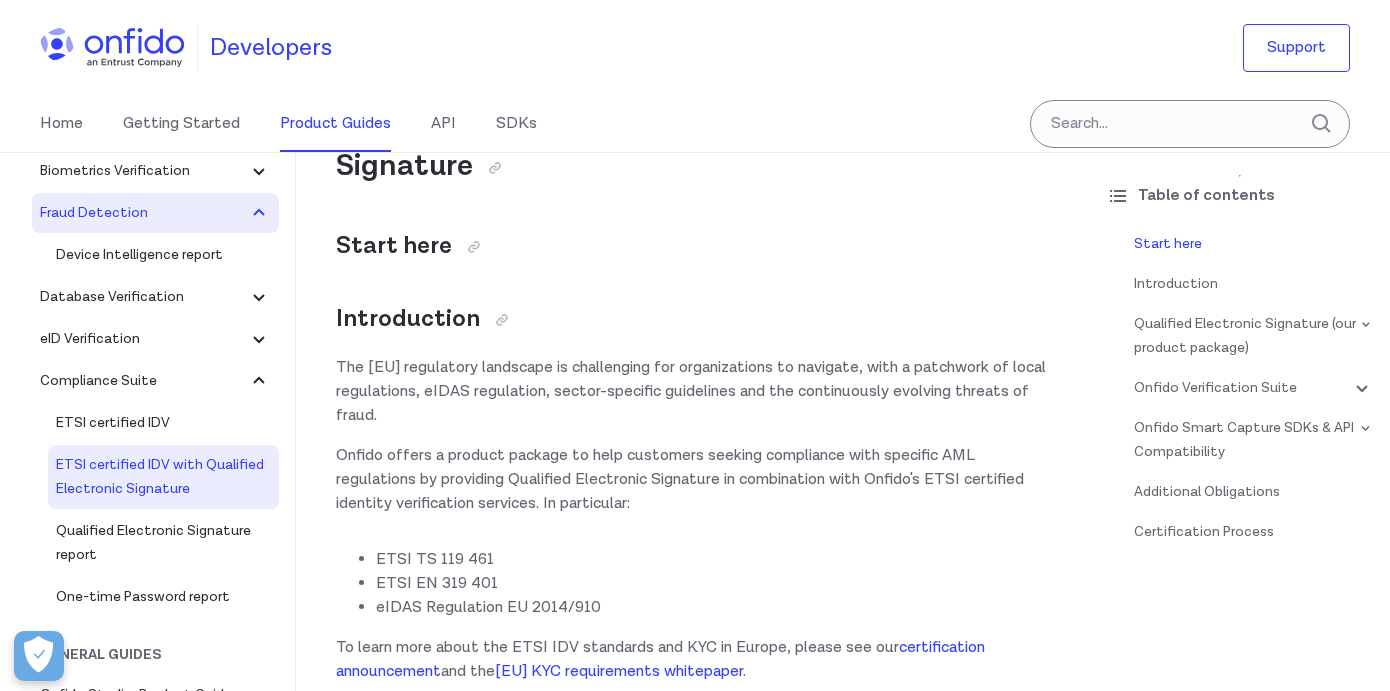 click on "Fraud Detection" at bounding box center (155, 213) 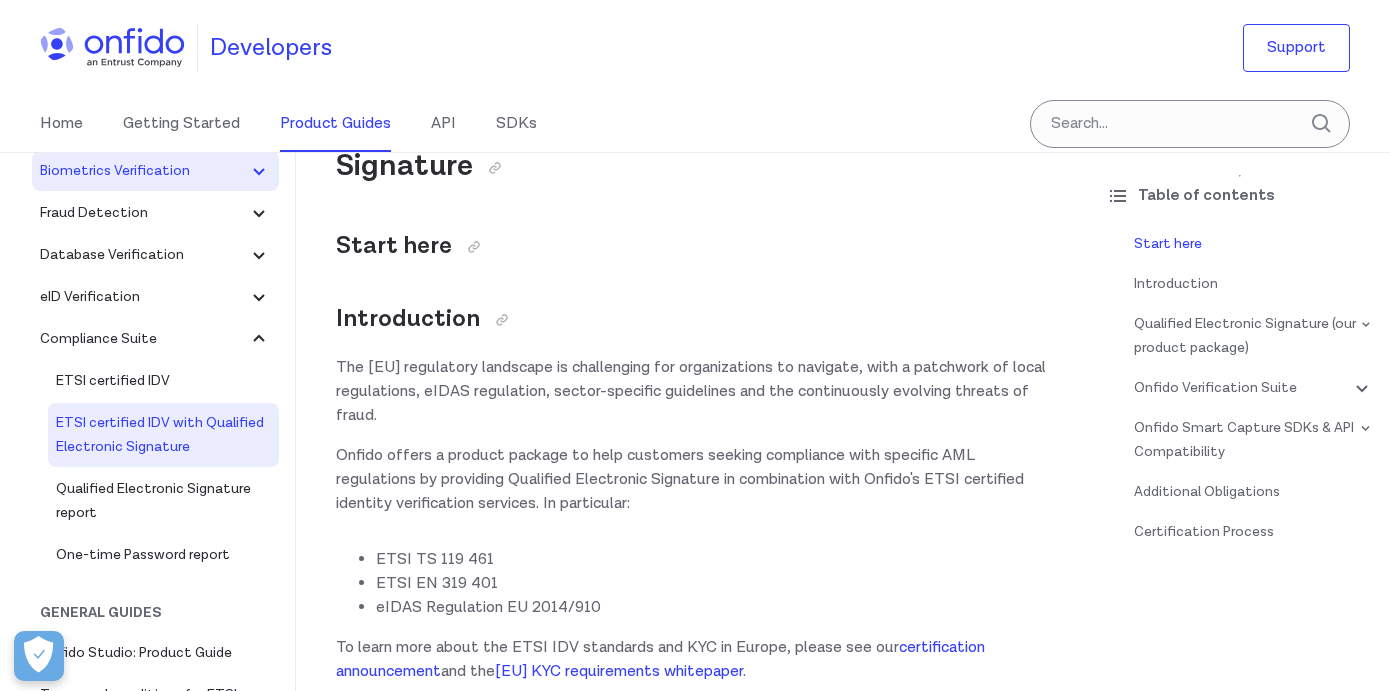 click on "Biometrics Verification" at bounding box center (143, 171) 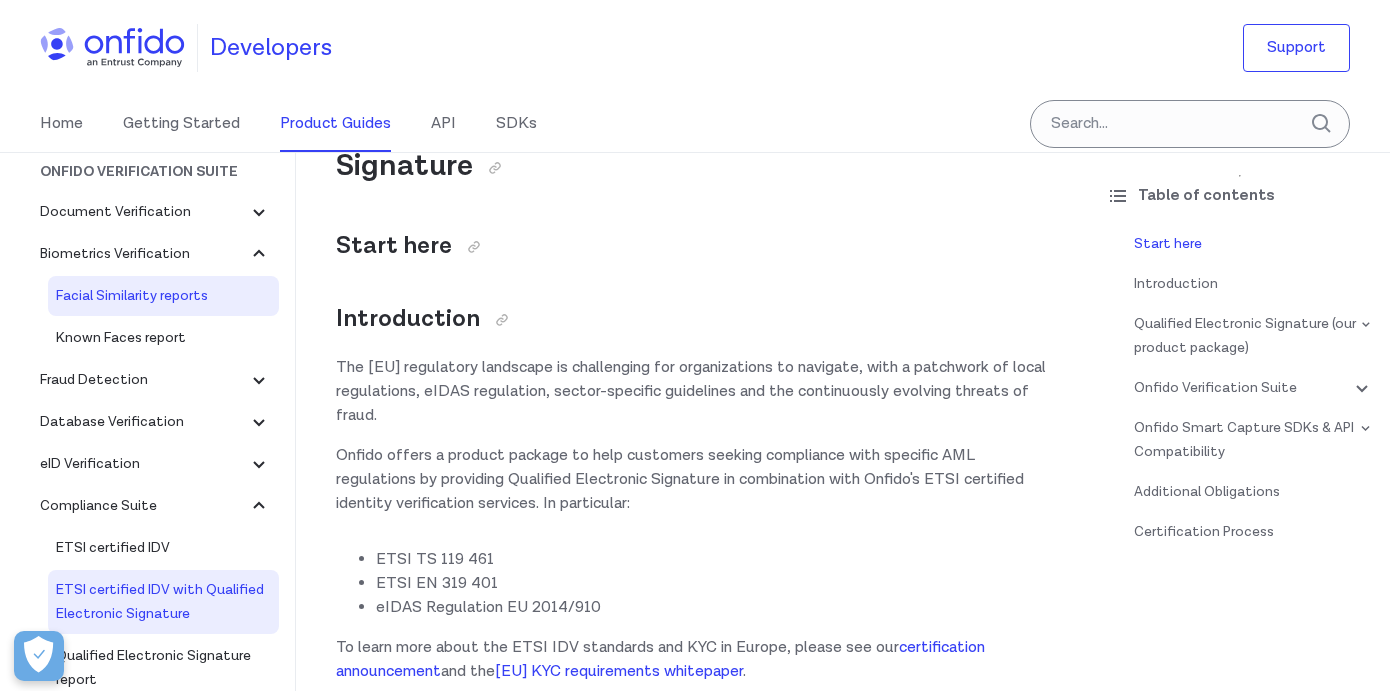 scroll, scrollTop: 64, scrollLeft: 0, axis: vertical 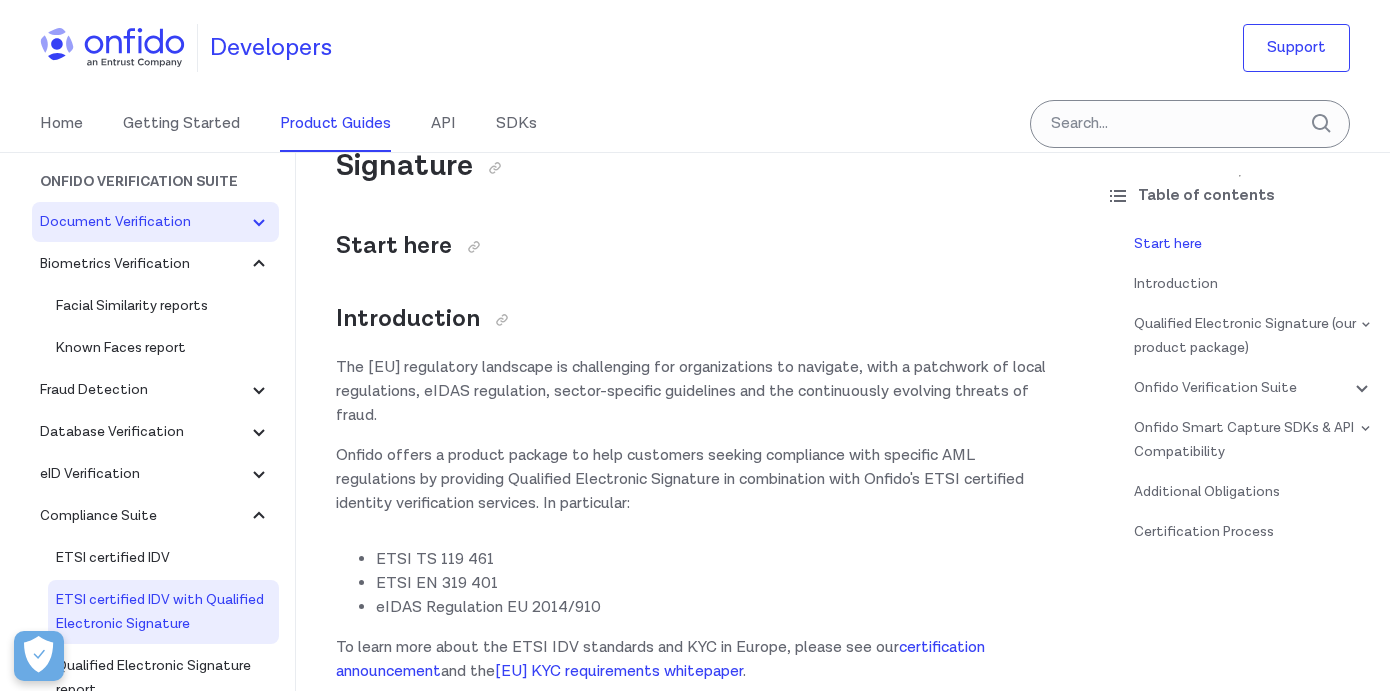 click on "Document Verification" at bounding box center (143, 222) 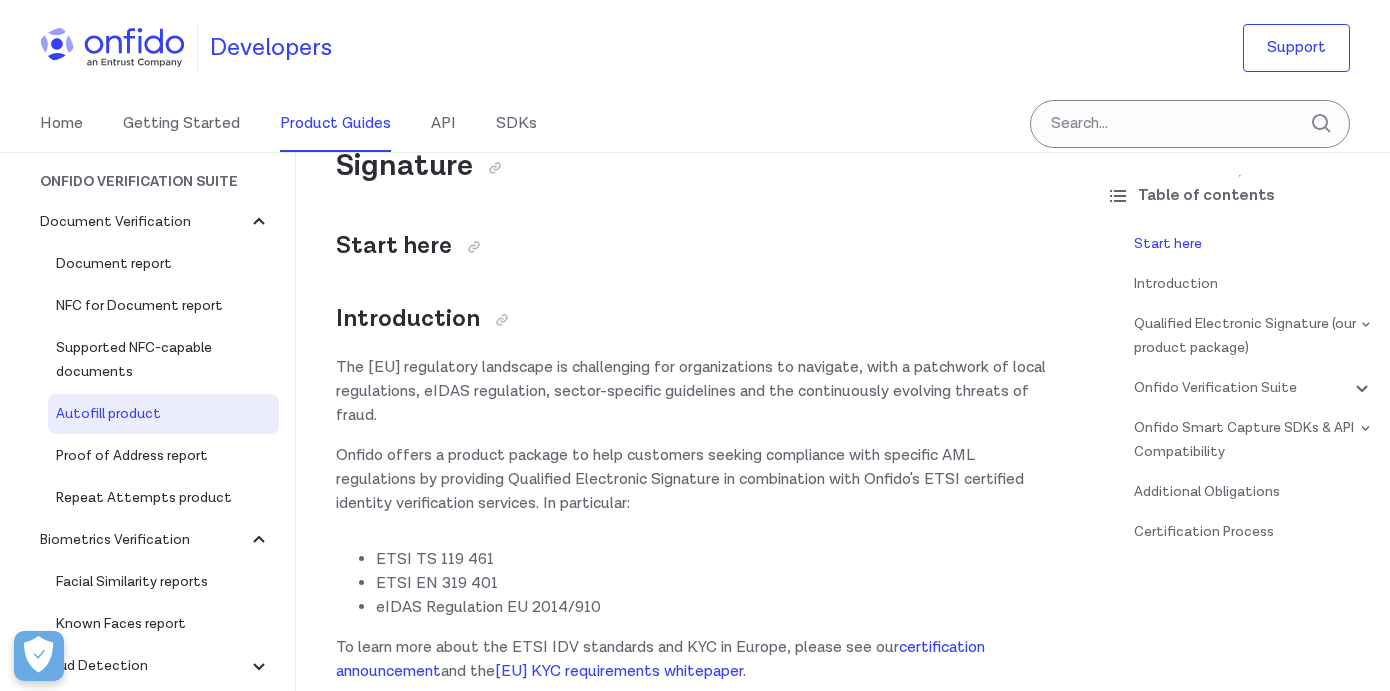 click on "Autofill product" at bounding box center [163, 414] 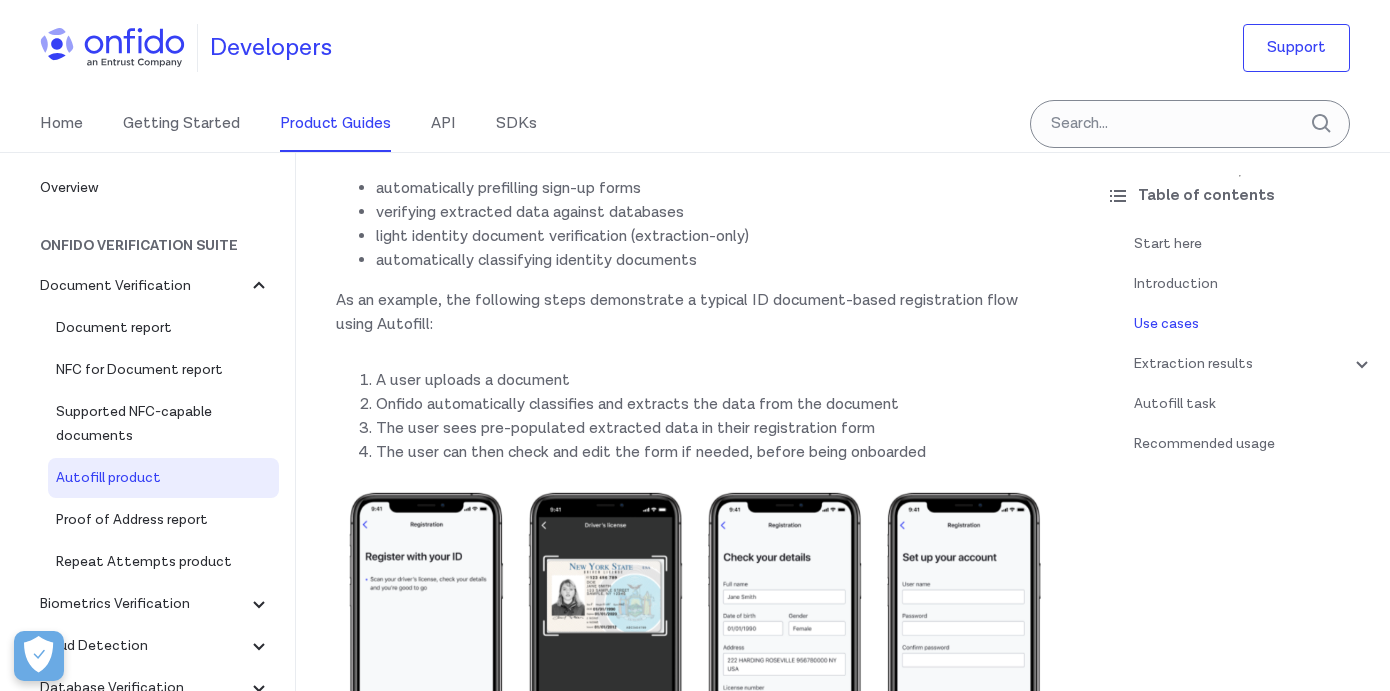 scroll, scrollTop: 0, scrollLeft: 0, axis: both 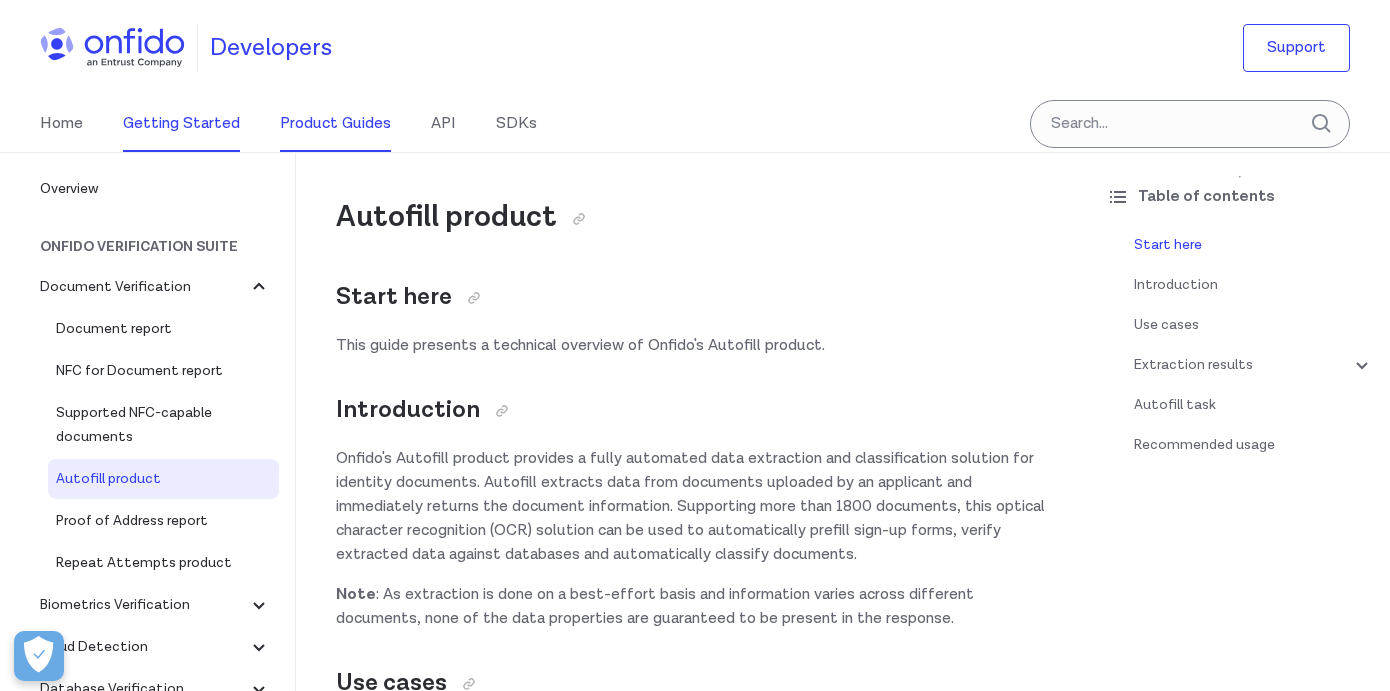 click on "Getting Started" at bounding box center (181, 124) 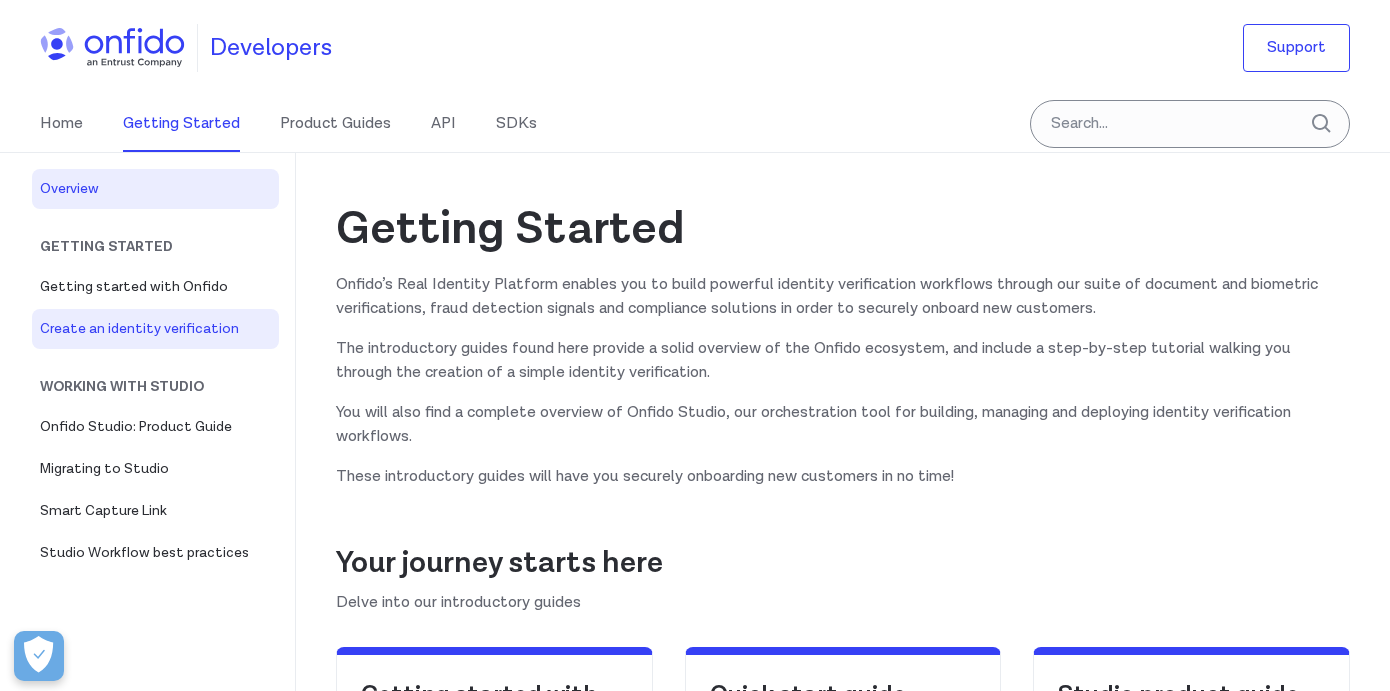 scroll, scrollTop: 0, scrollLeft: 0, axis: both 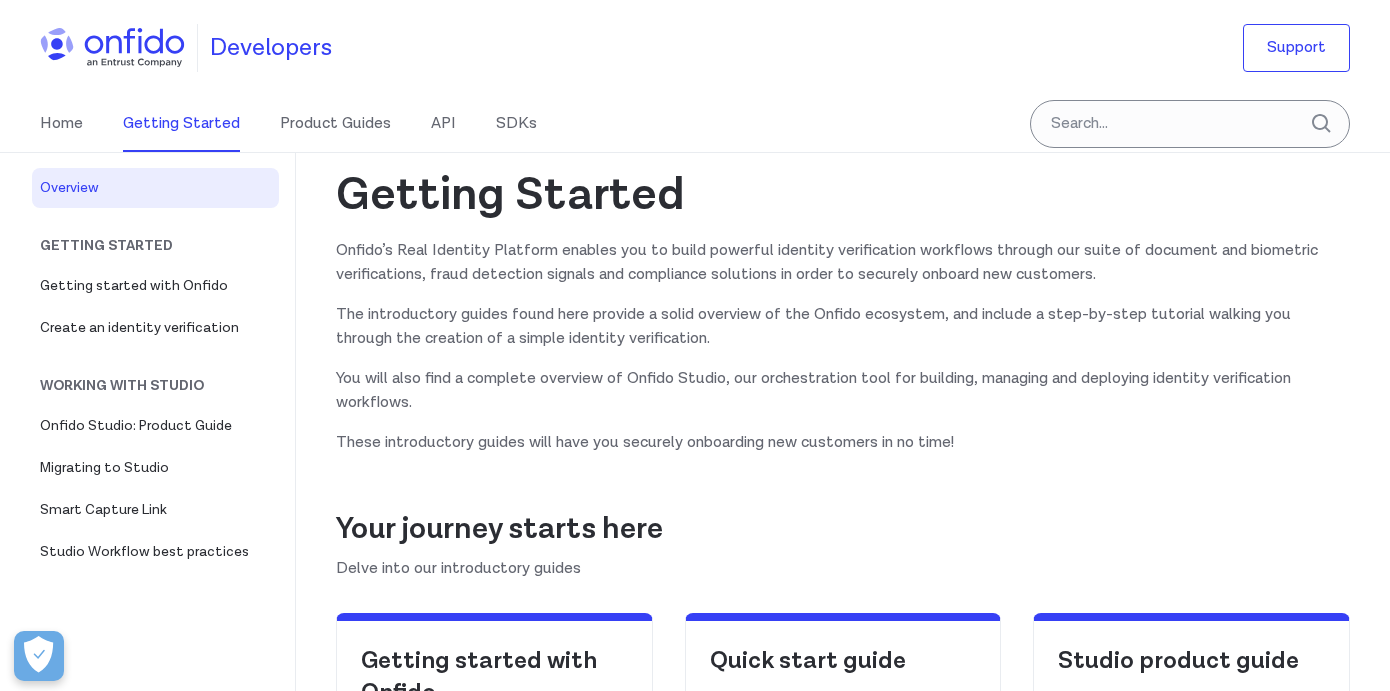 click on "Home Getting Started Product Guides API SDKs" at bounding box center (308, 124) 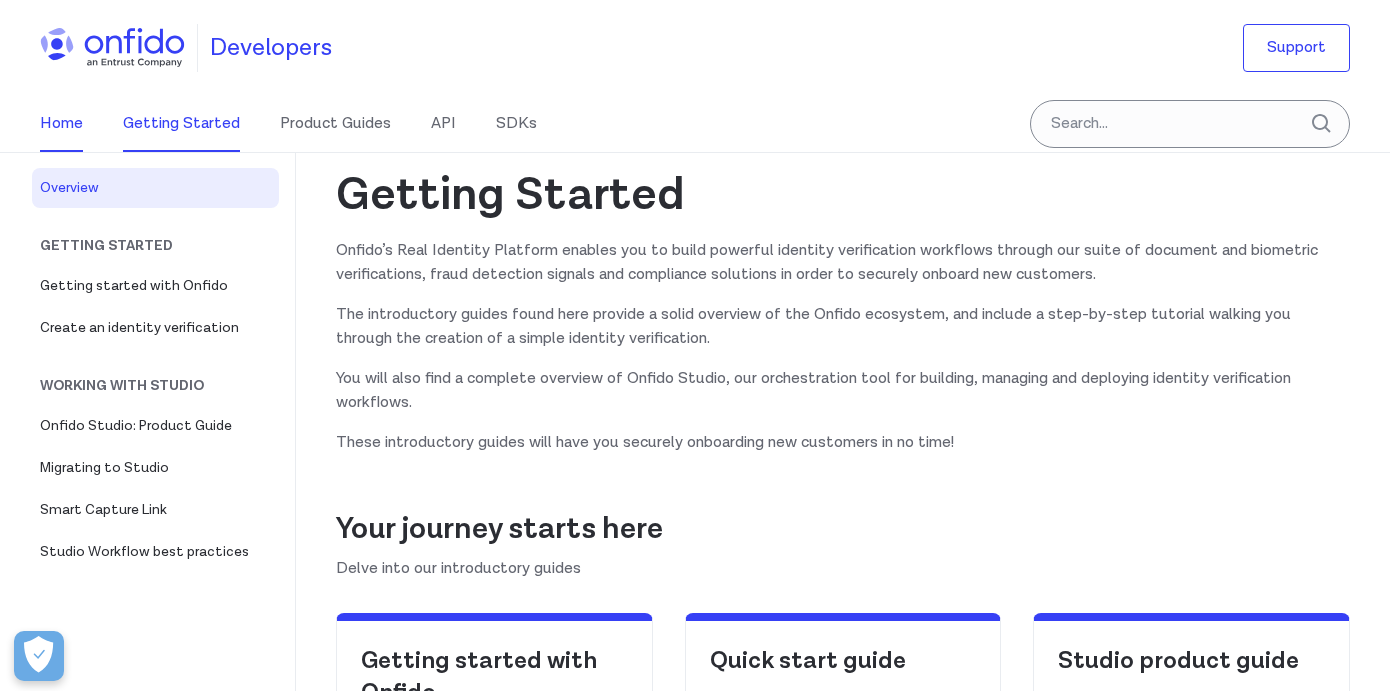 click on "Home" at bounding box center [61, 124] 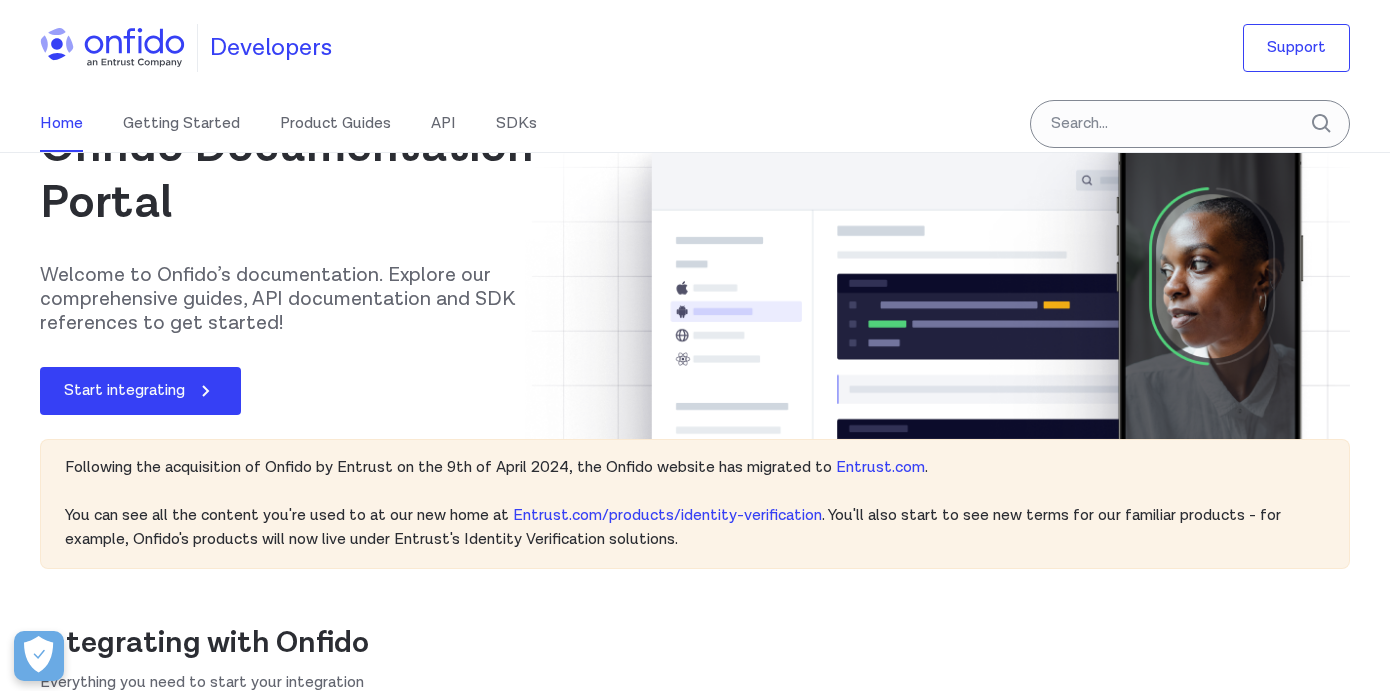 scroll, scrollTop: 0, scrollLeft: 0, axis: both 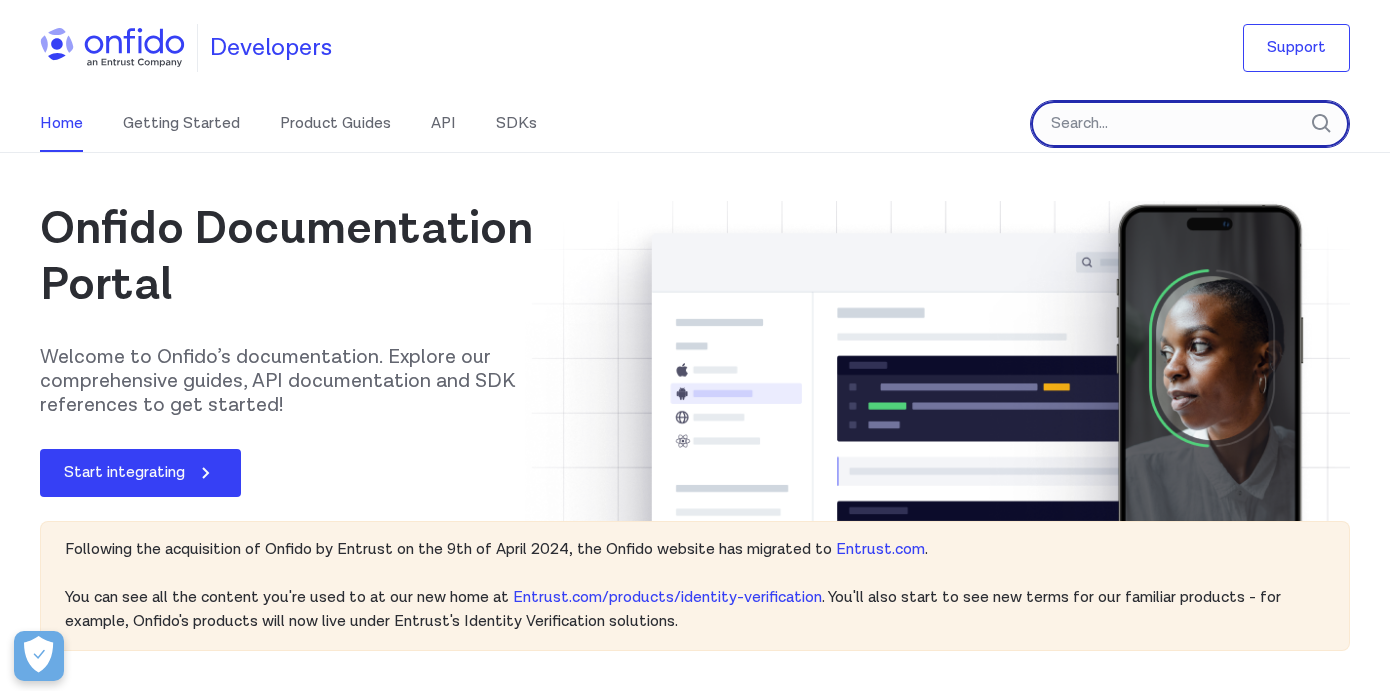 click at bounding box center [1190, 124] 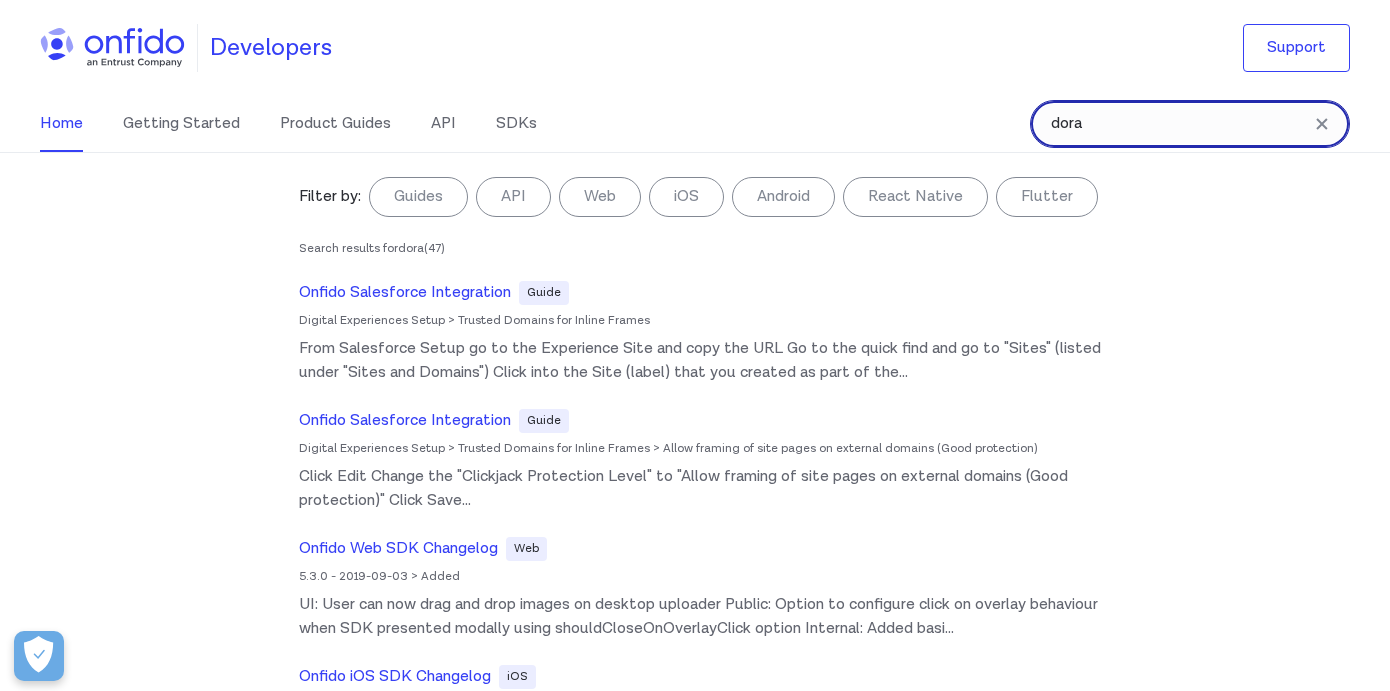 scroll, scrollTop: 126, scrollLeft: 0, axis: vertical 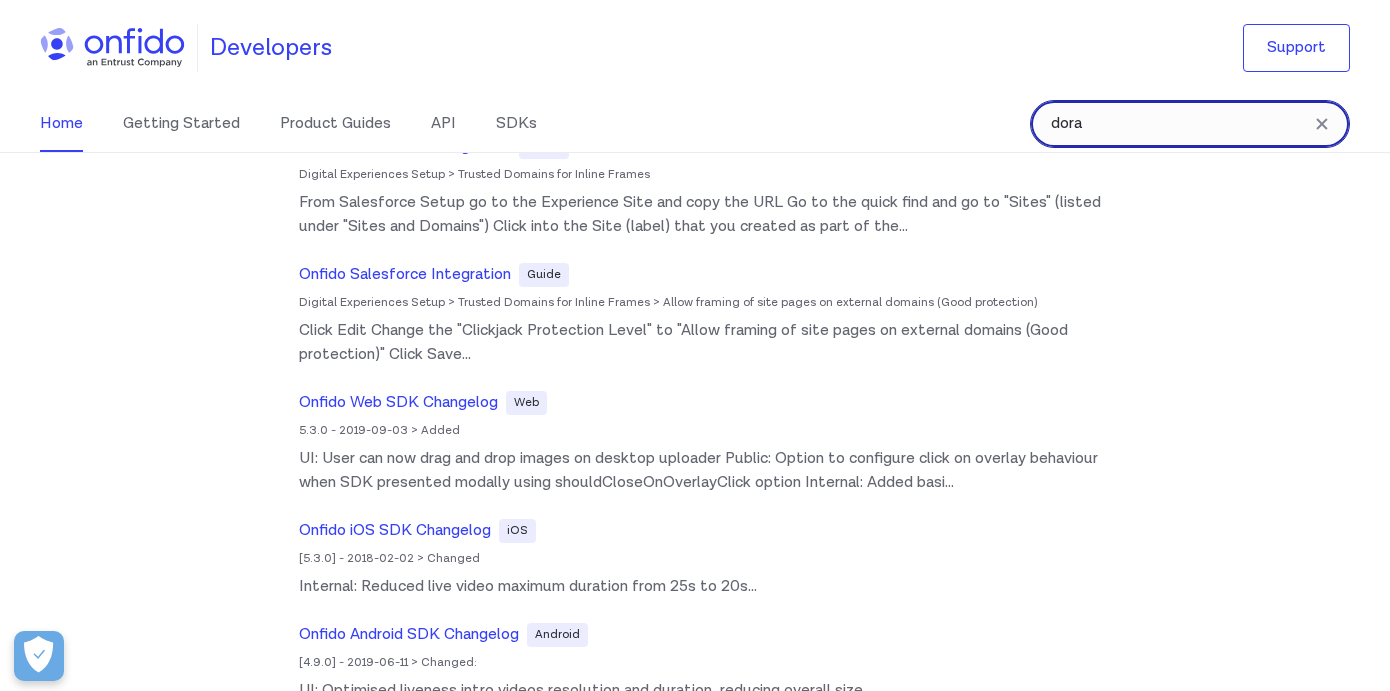click on "dora" at bounding box center [1190, 124] 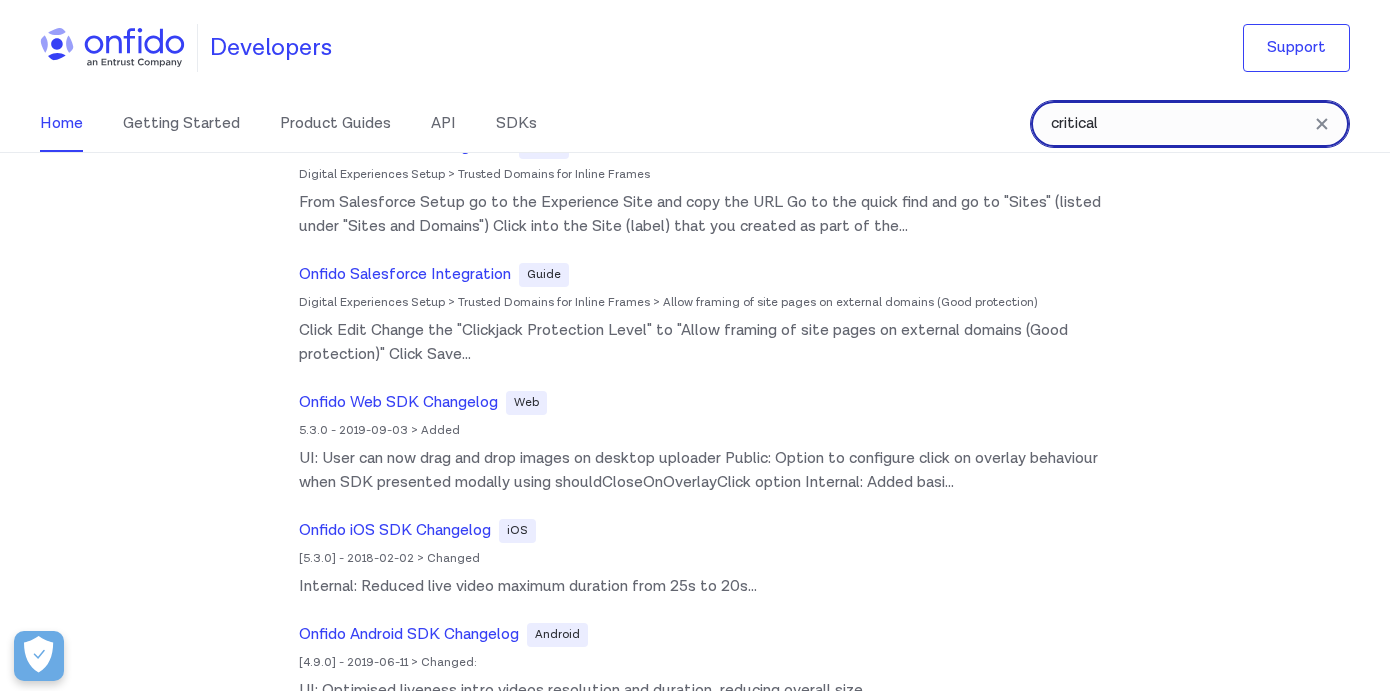 type on "critical" 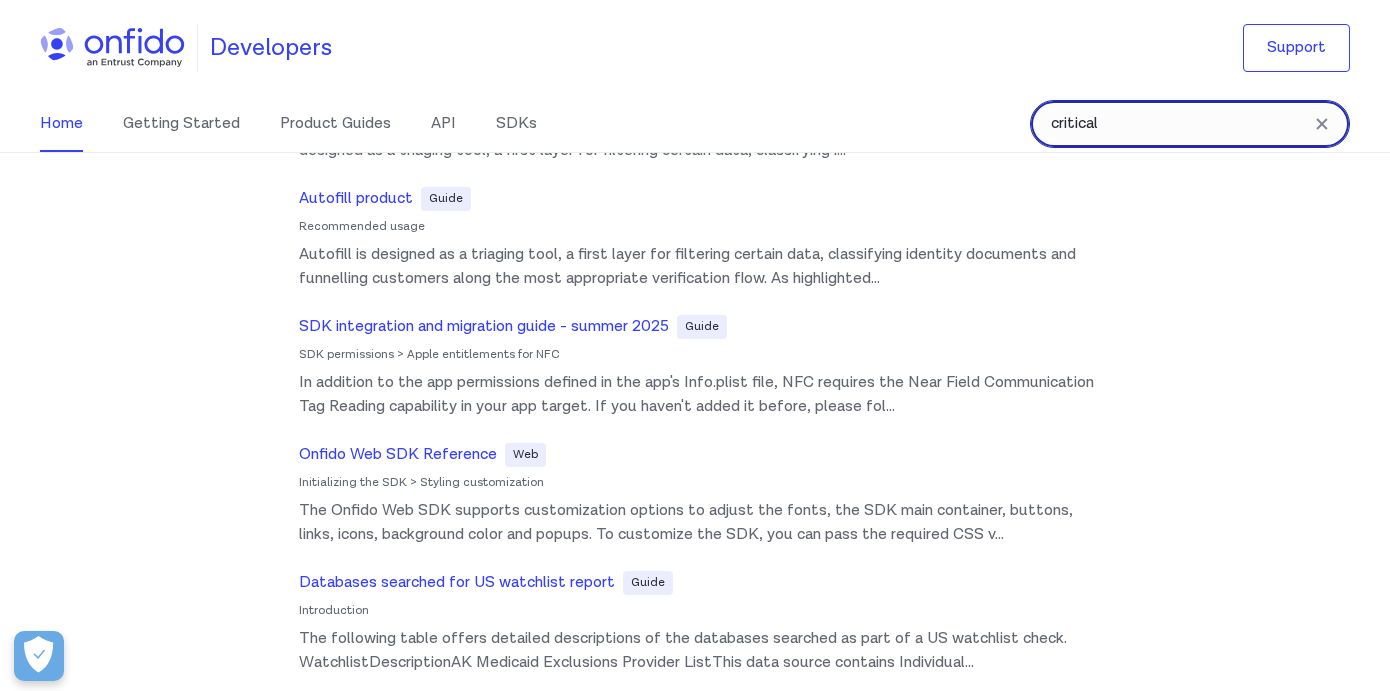scroll, scrollTop: 638, scrollLeft: 0, axis: vertical 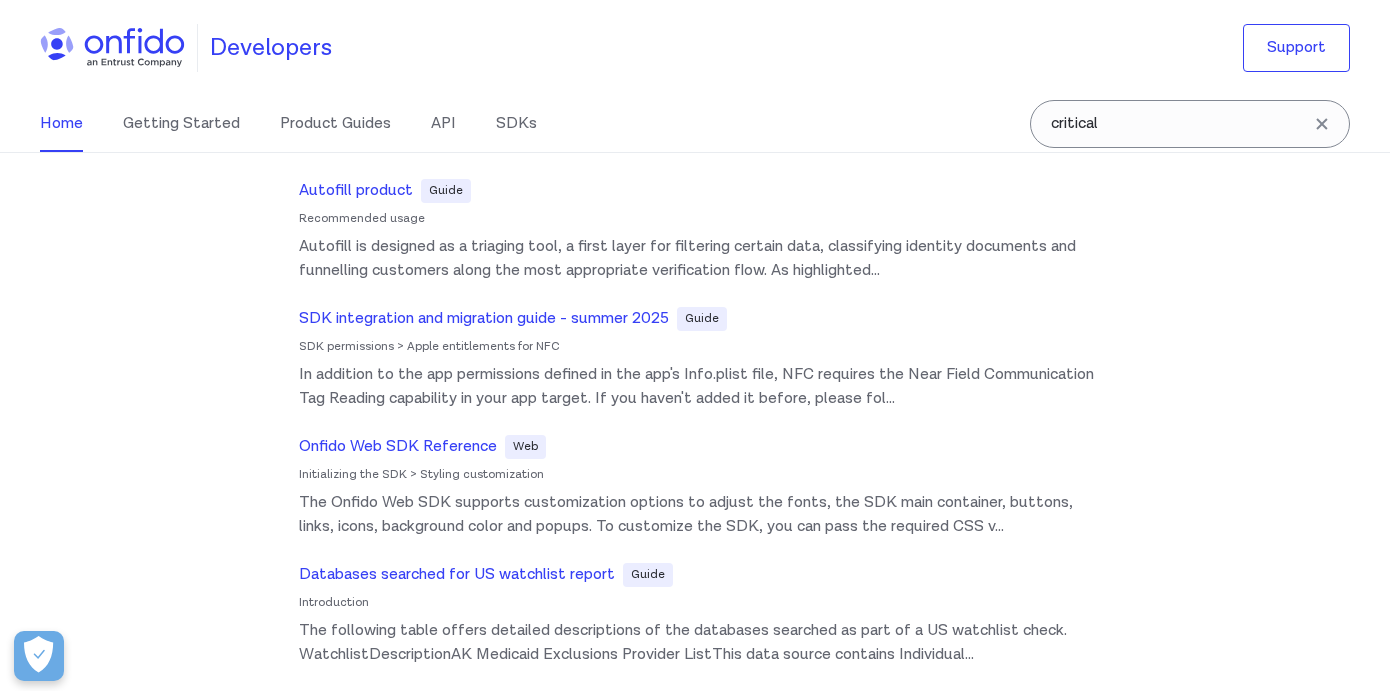 click 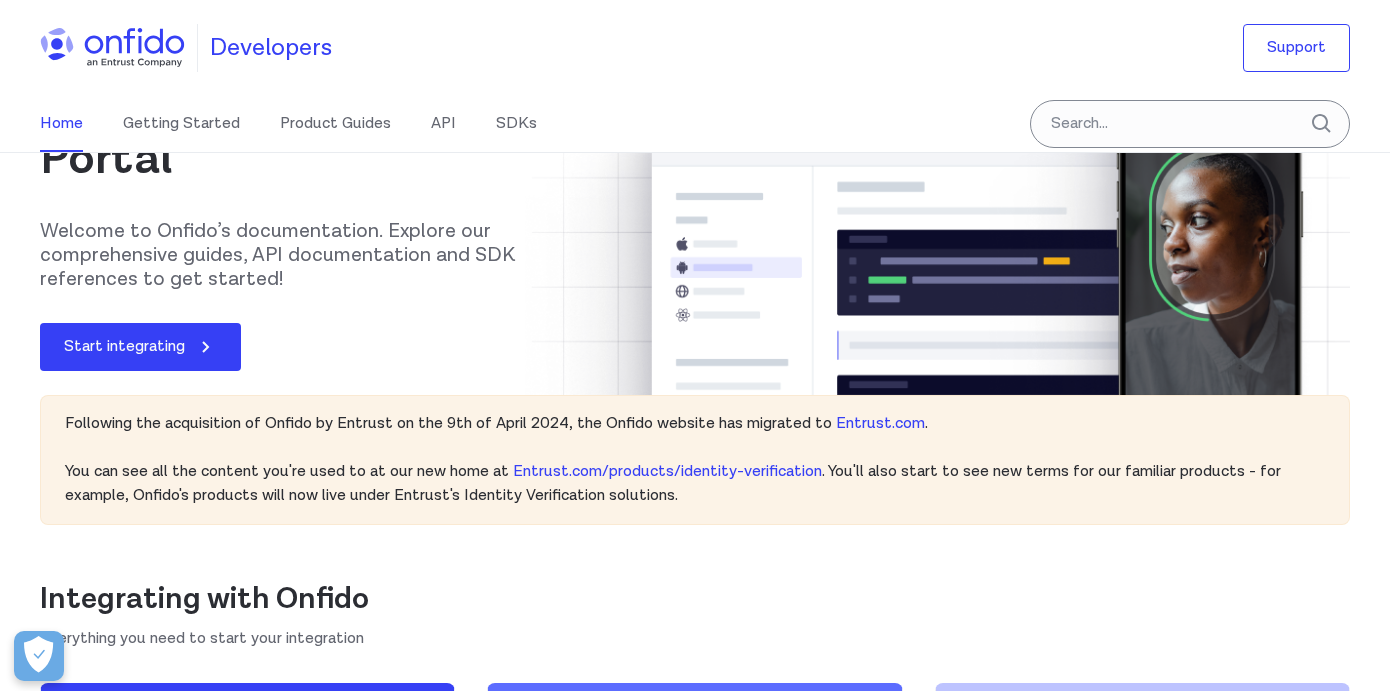 click on "Home" at bounding box center (61, 124) 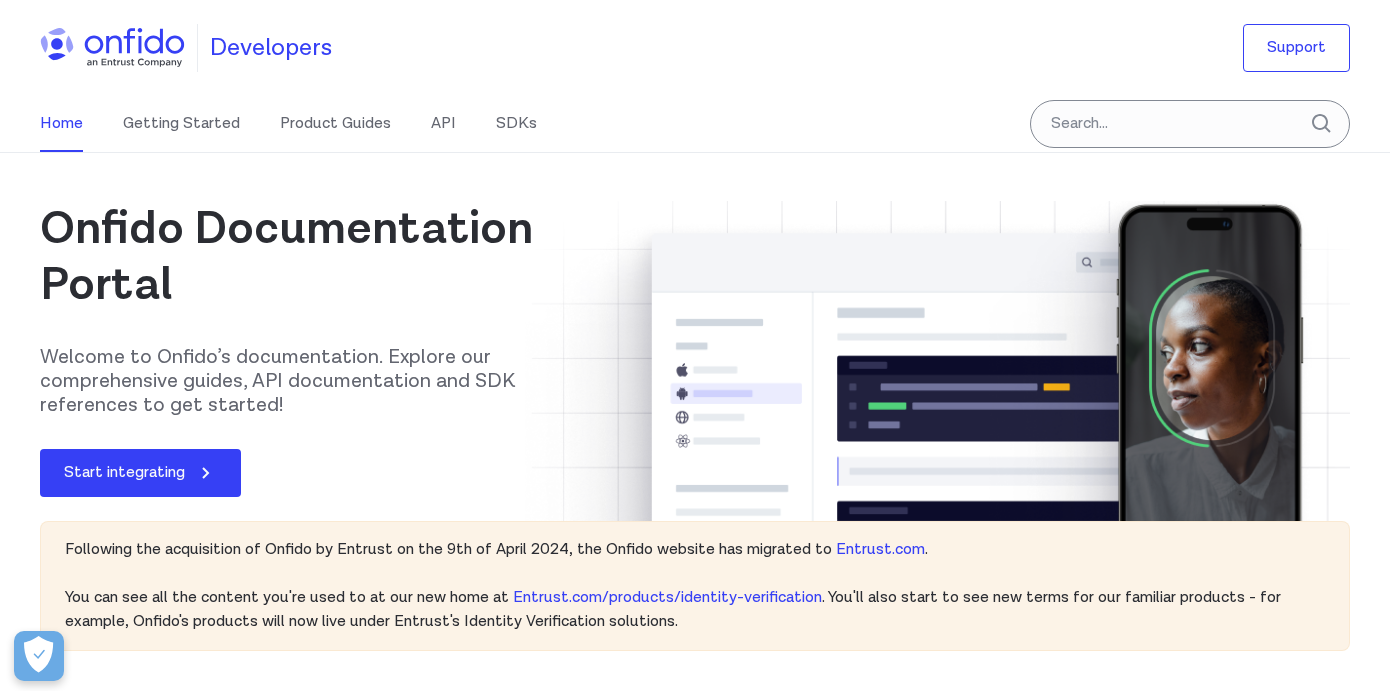 scroll, scrollTop: 0, scrollLeft: 0, axis: both 